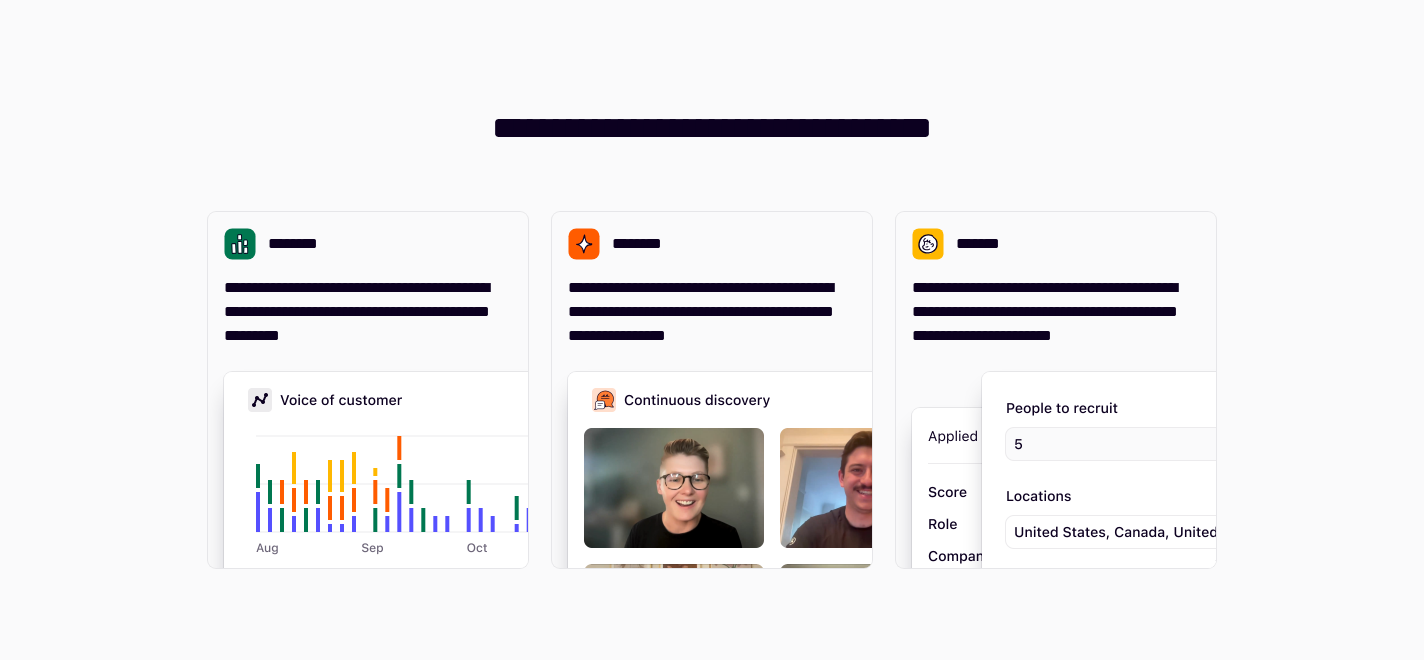 scroll, scrollTop: 0, scrollLeft: 0, axis: both 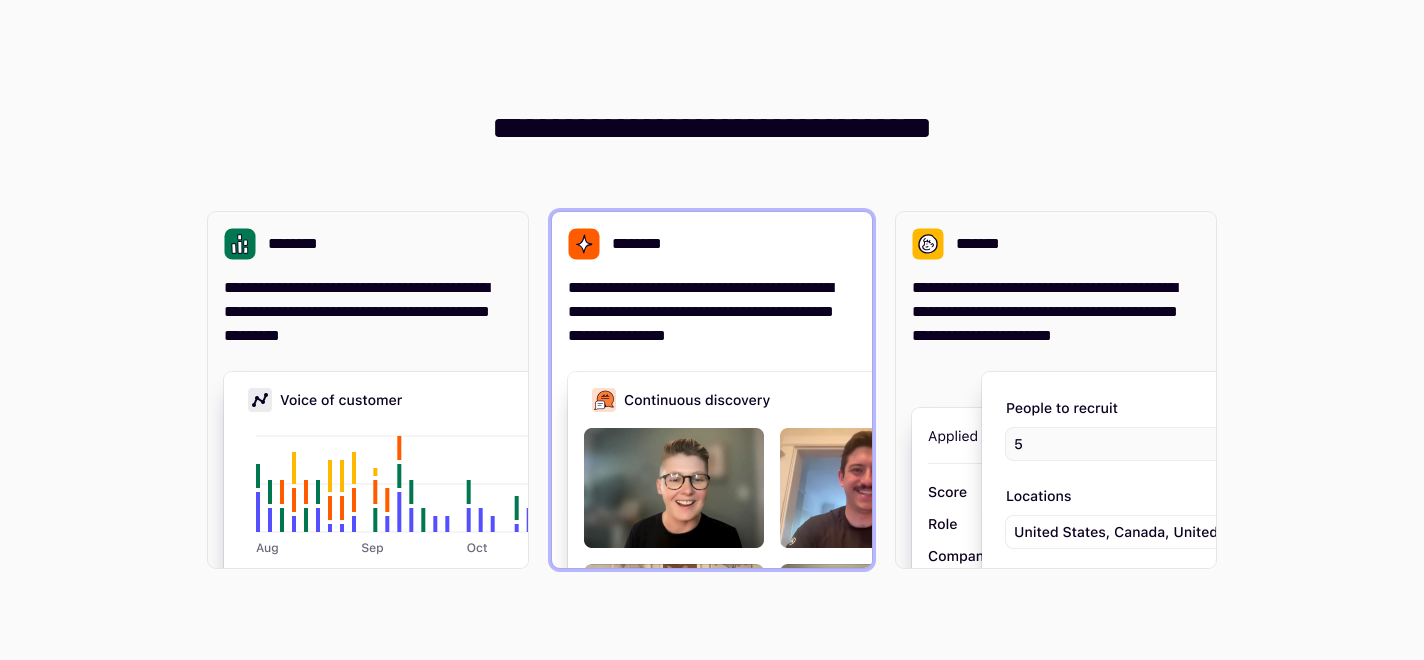 click on "**********" at bounding box center (712, 312) 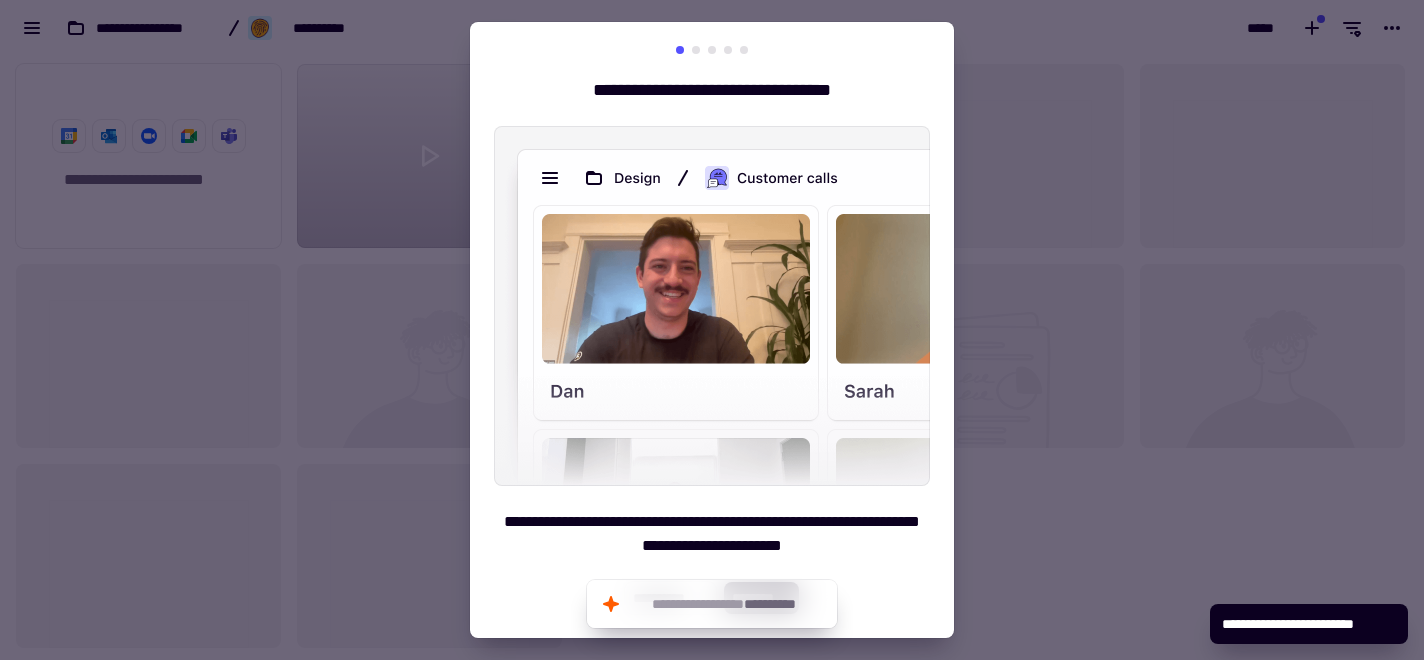 scroll, scrollTop: 1, scrollLeft: 1, axis: both 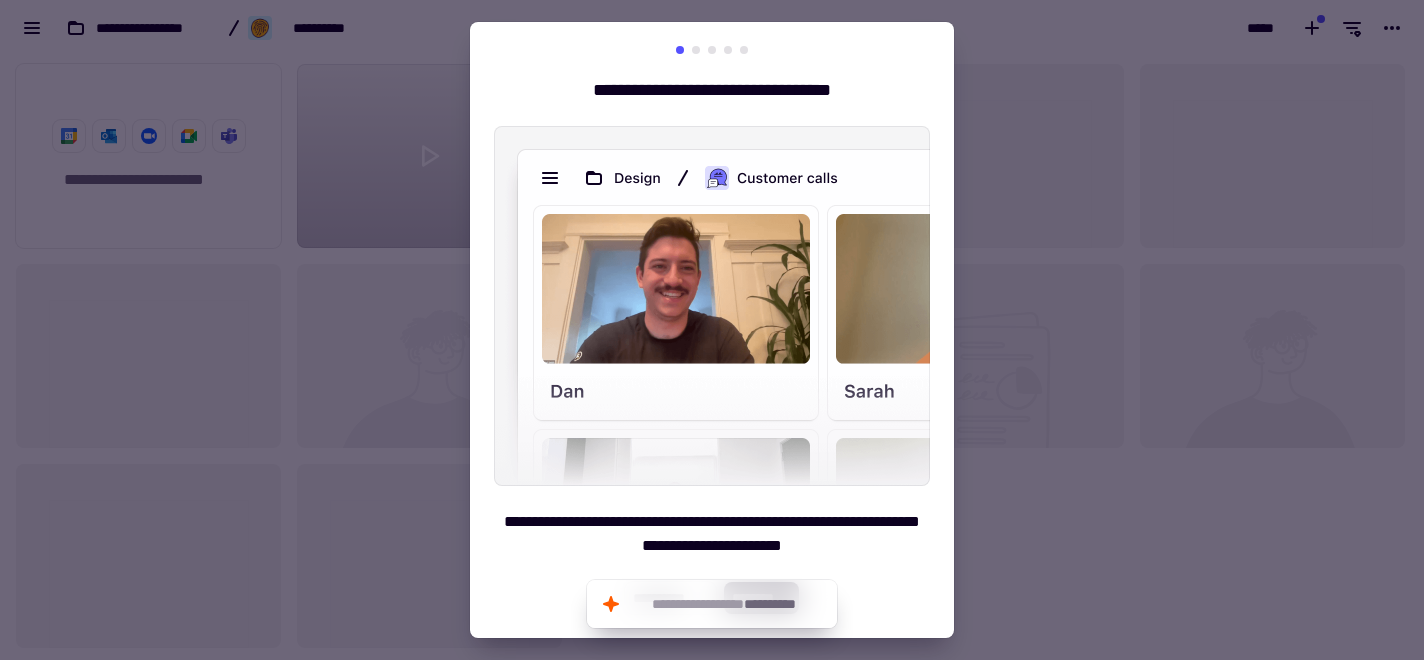 click at bounding box center [712, 306] 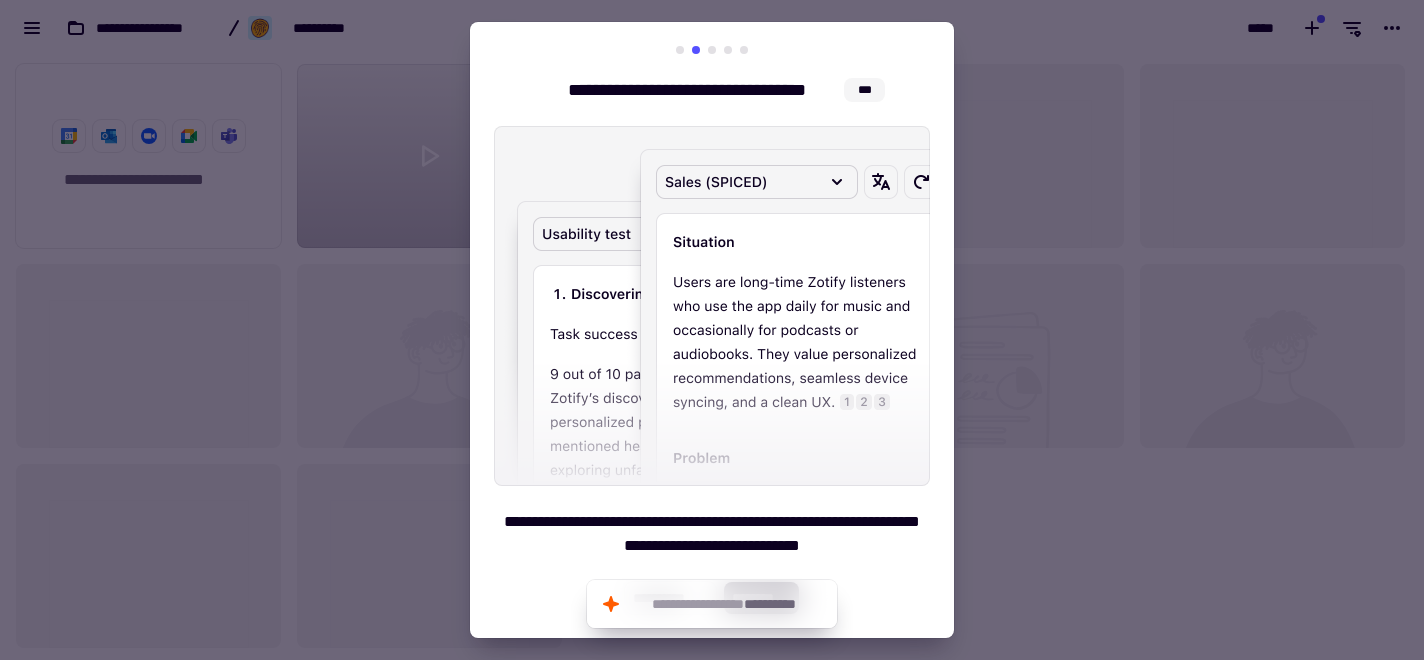click at bounding box center (712, 50) 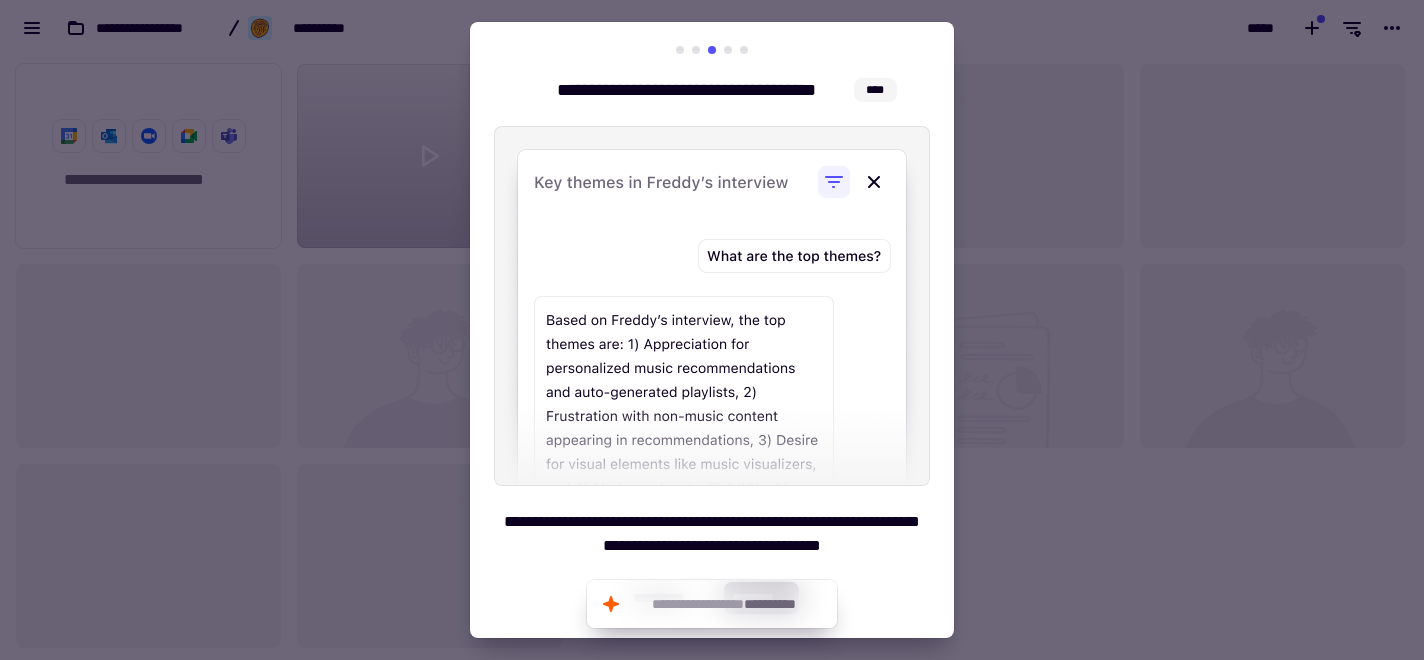 click at bounding box center [728, 50] 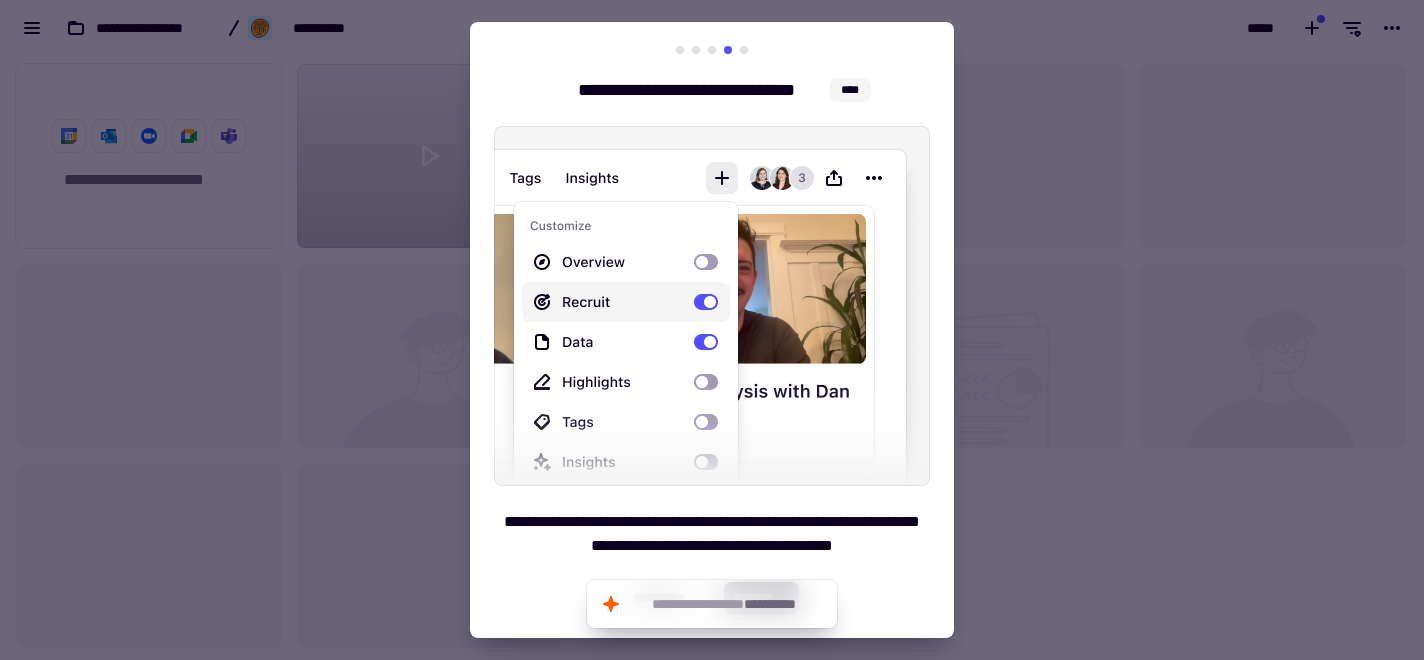 click at bounding box center (744, 50) 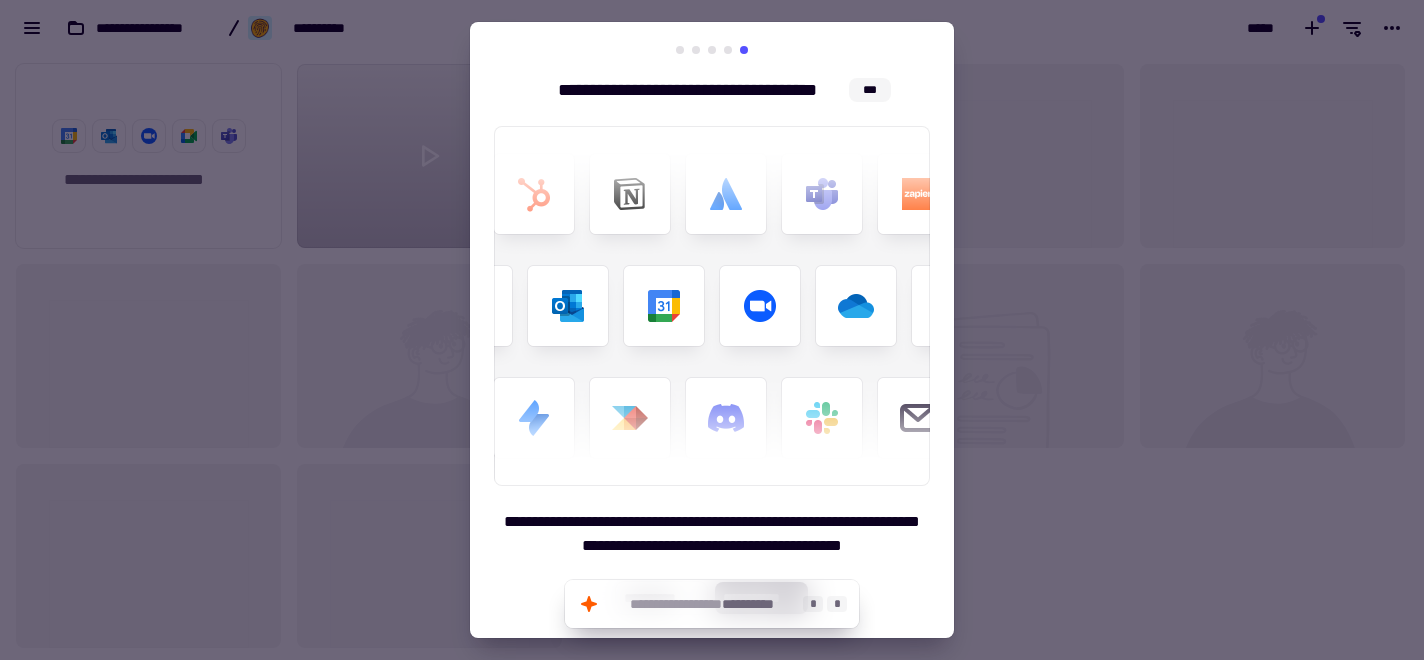 click on "**********" 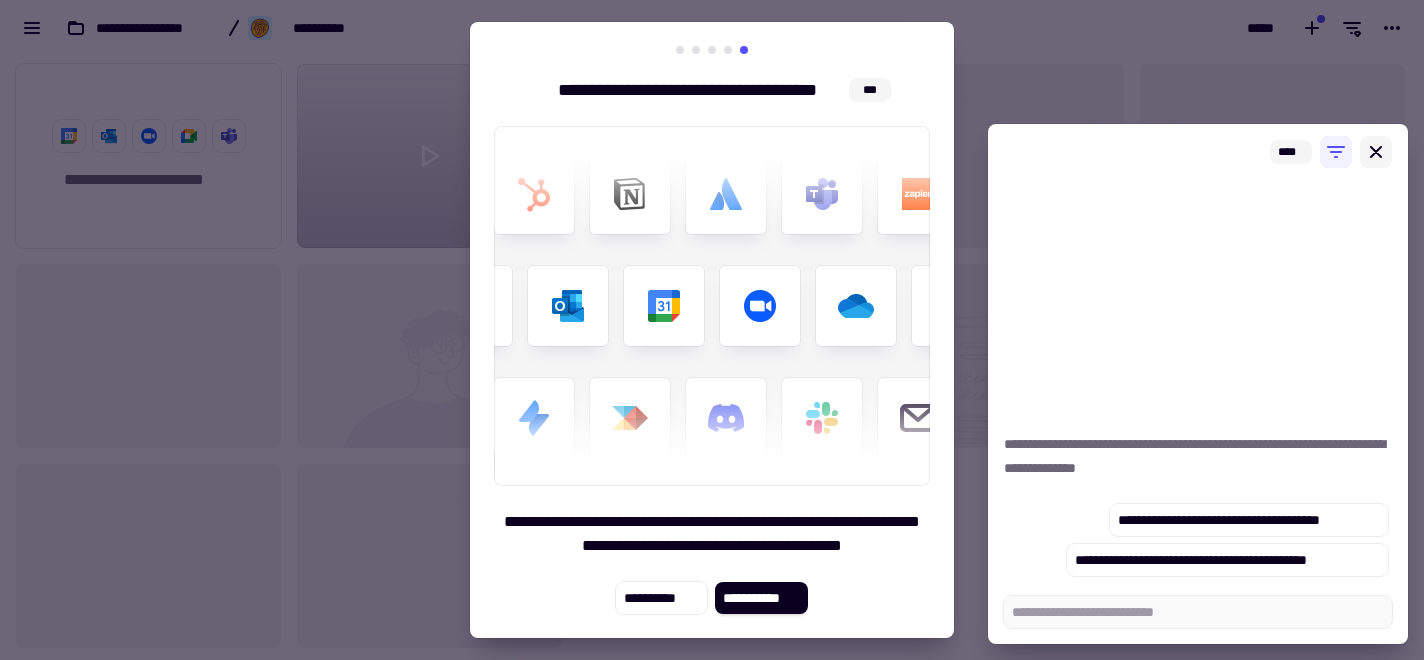 click 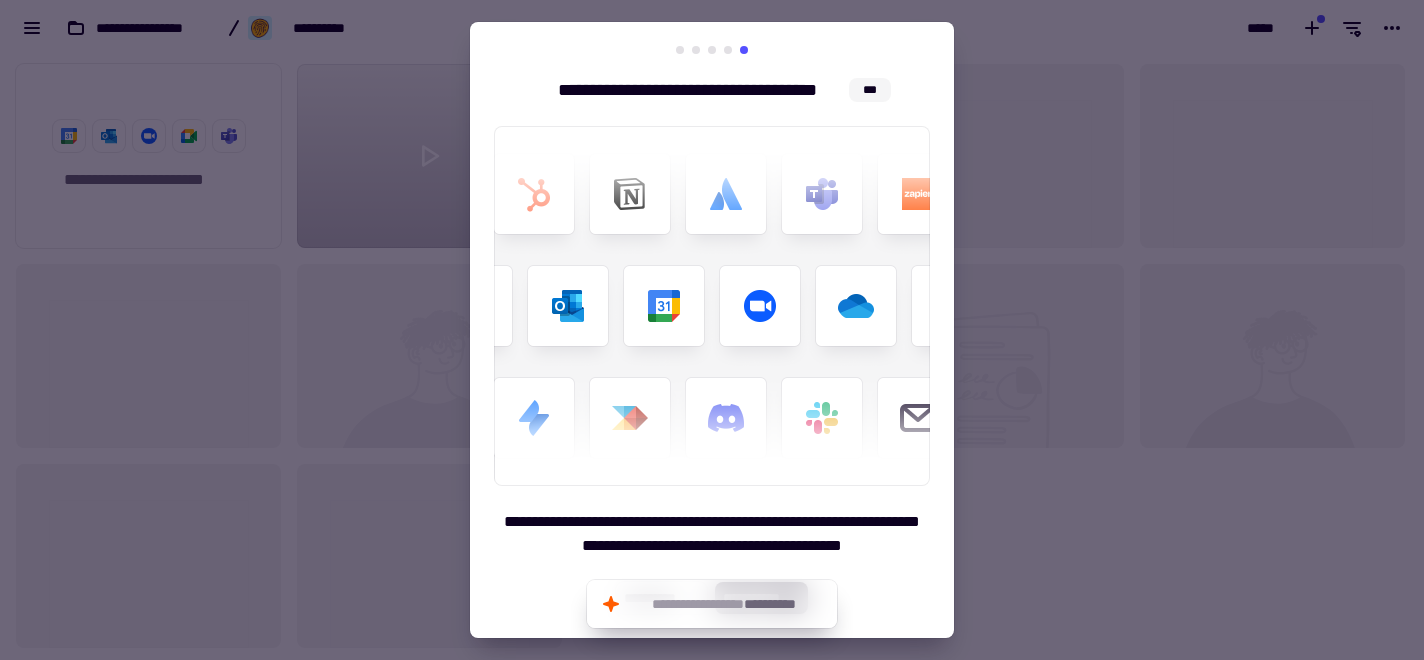 click at bounding box center [712, 330] 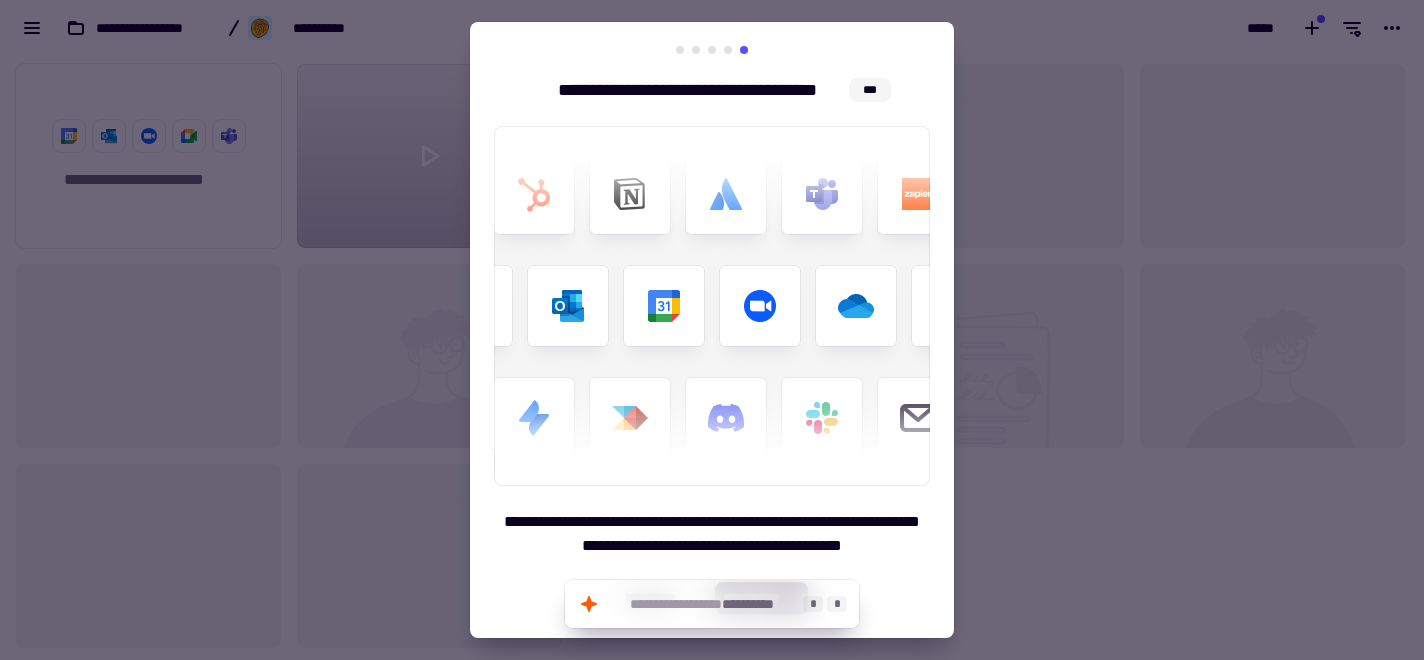 click on "**********" 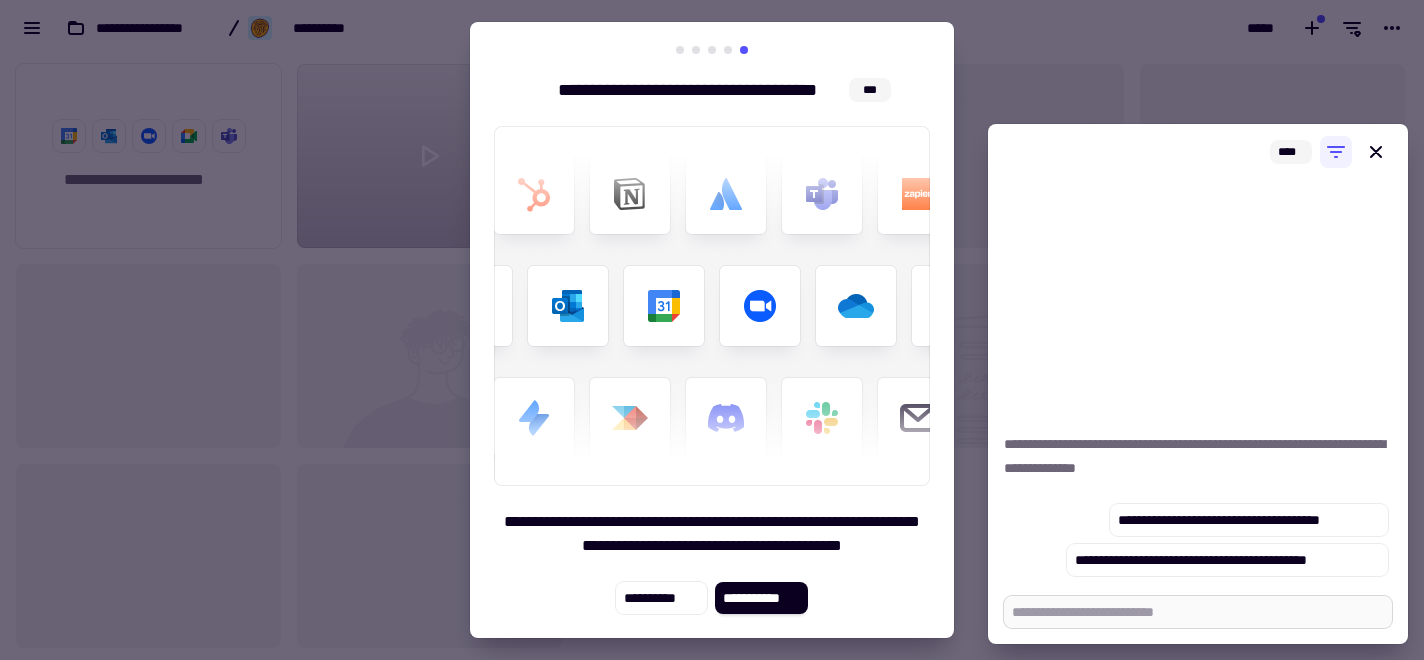 click at bounding box center (1198, 612) 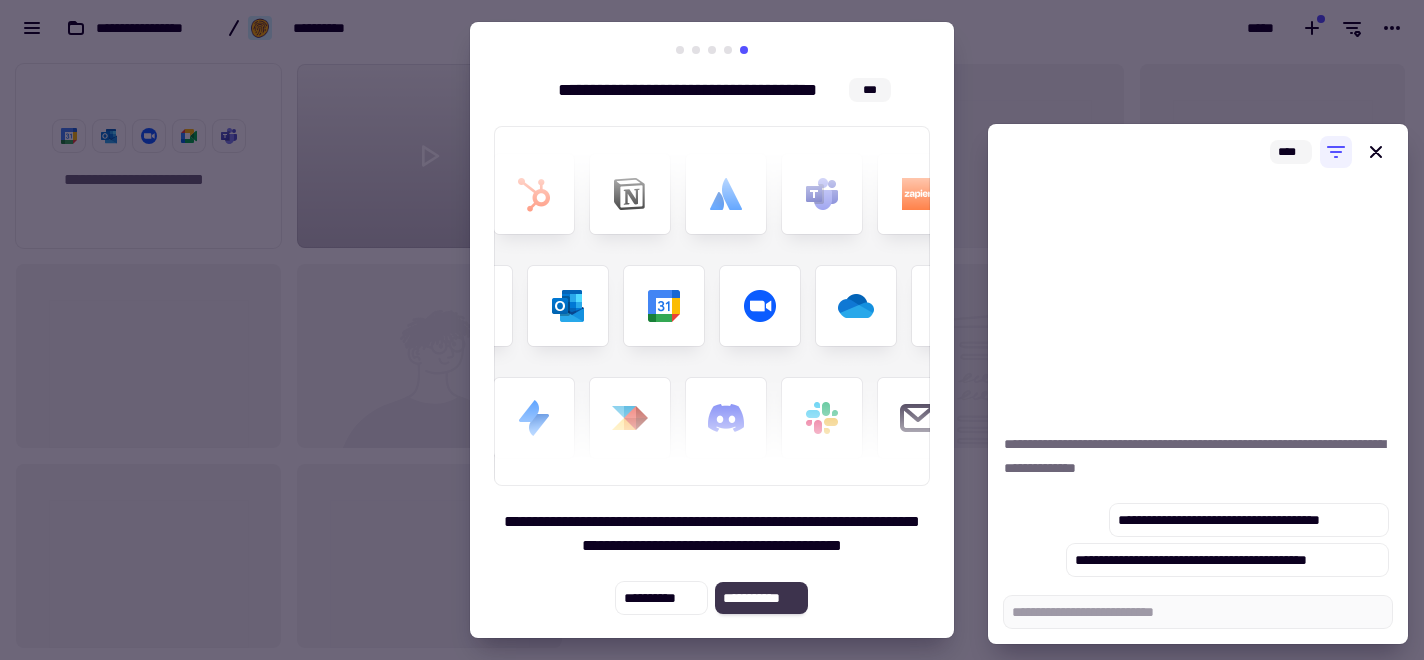 click on "**********" 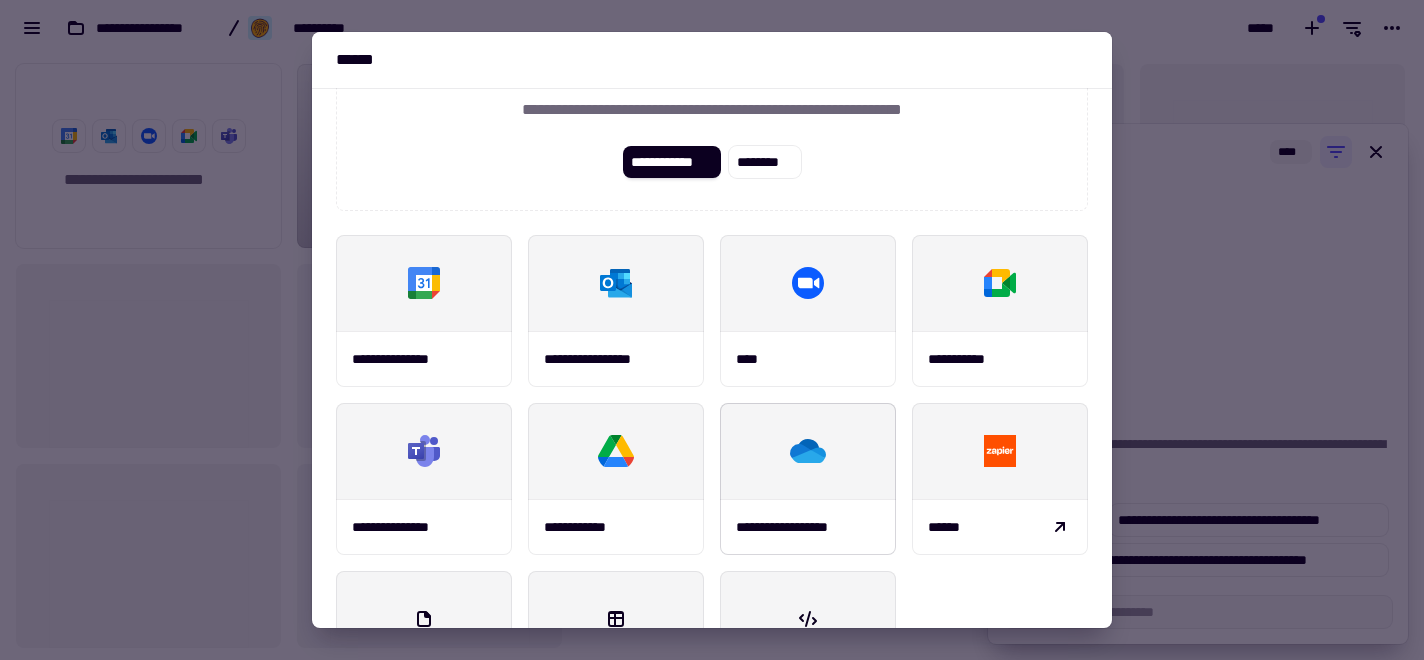 scroll, scrollTop: 238, scrollLeft: 0, axis: vertical 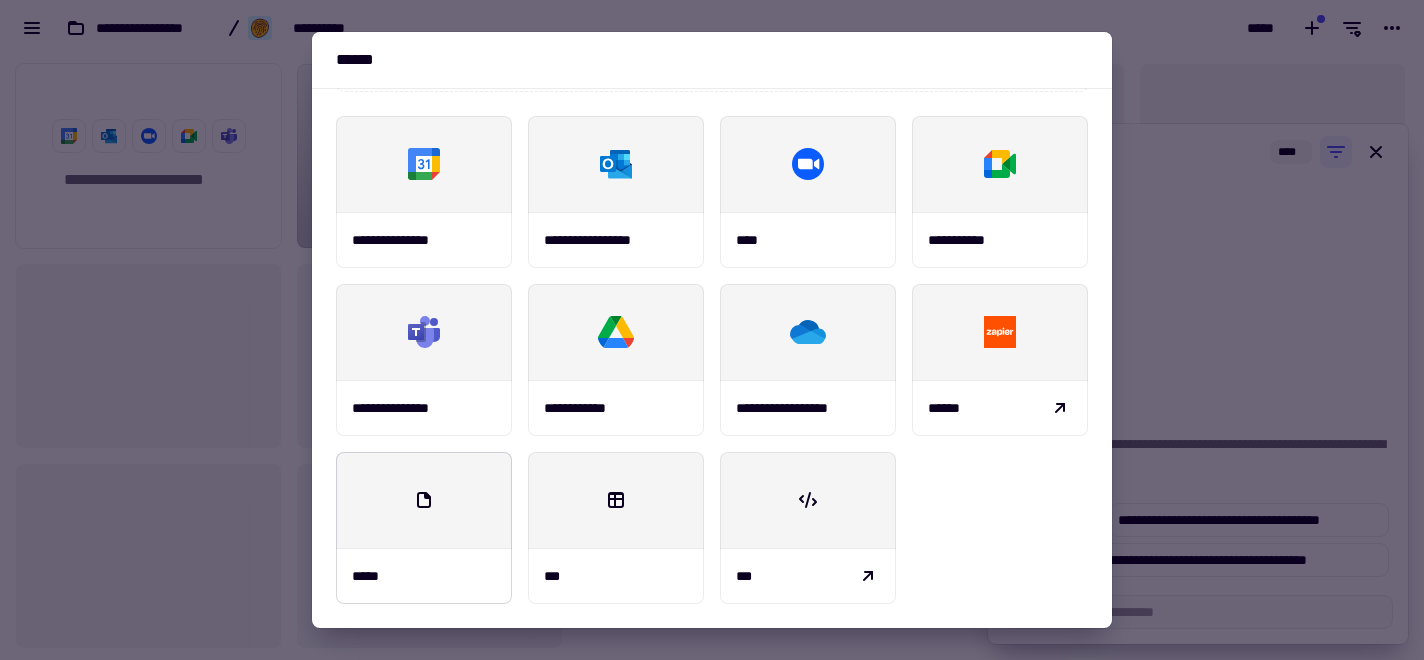 click on "*****" at bounding box center (424, 576) 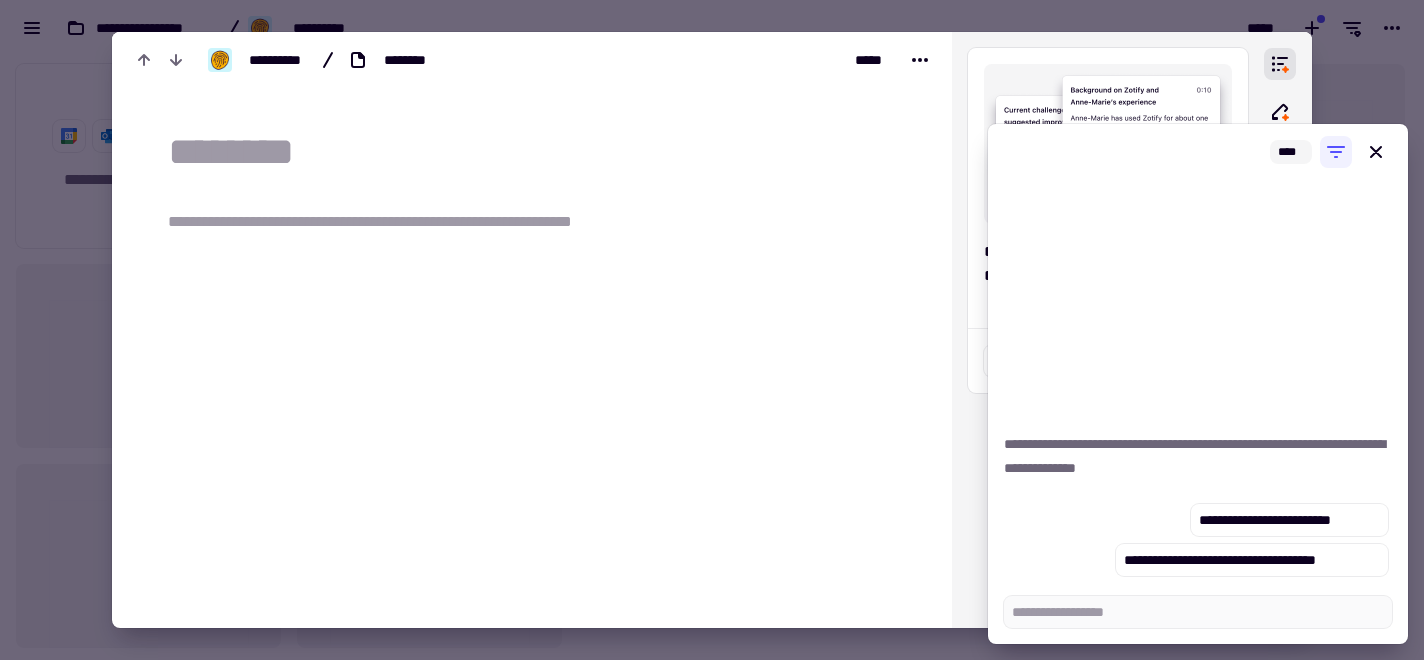 type on "*" 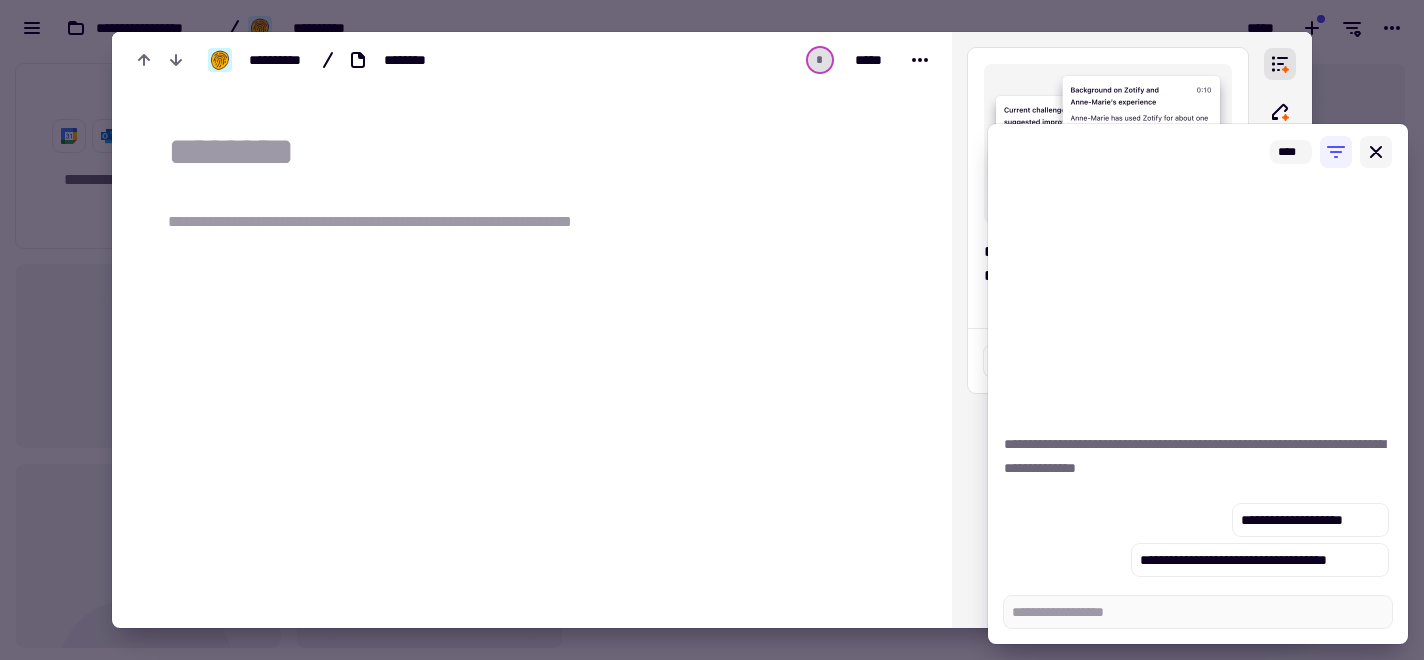 click 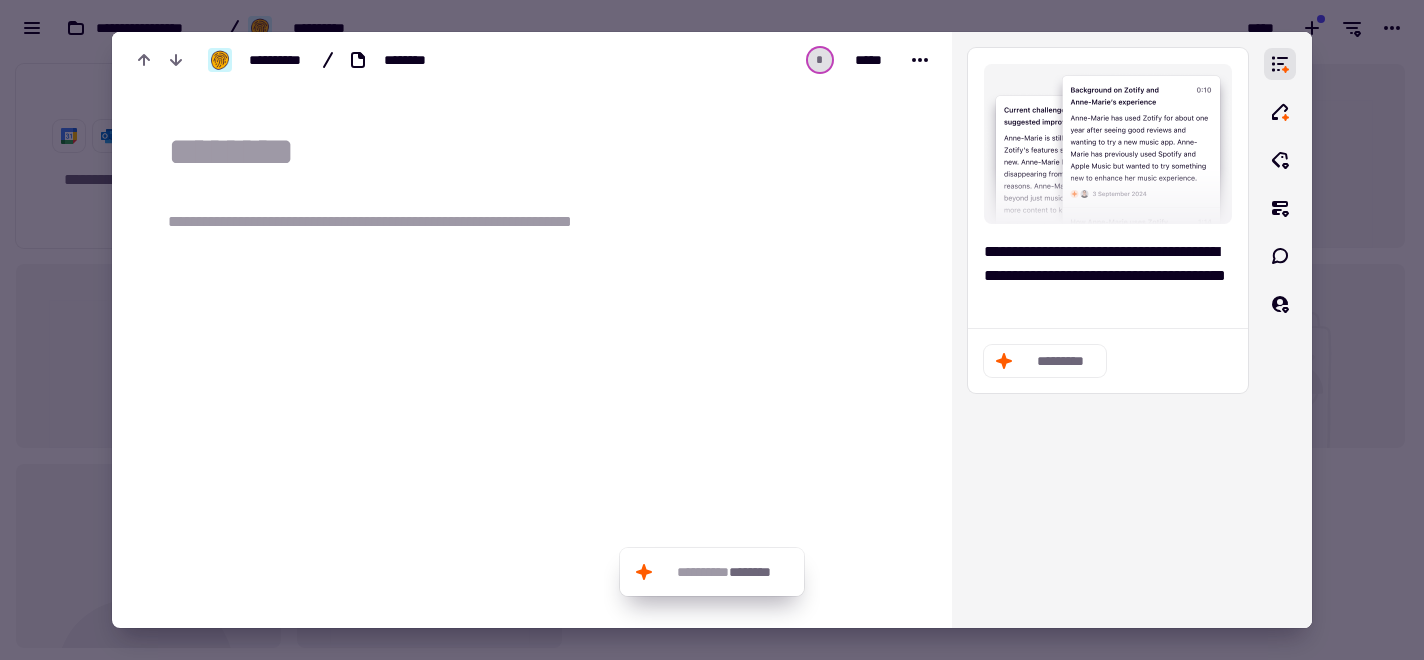 click at bounding box center [544, 152] 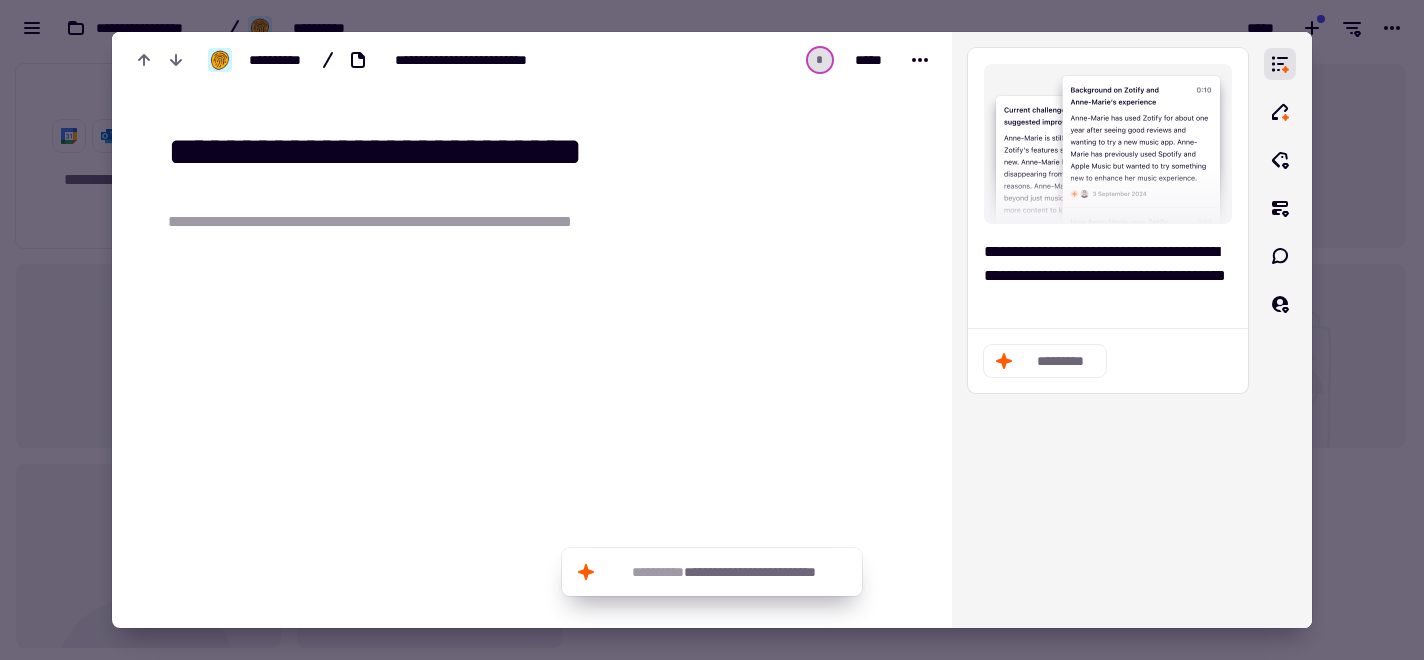type on "**********" 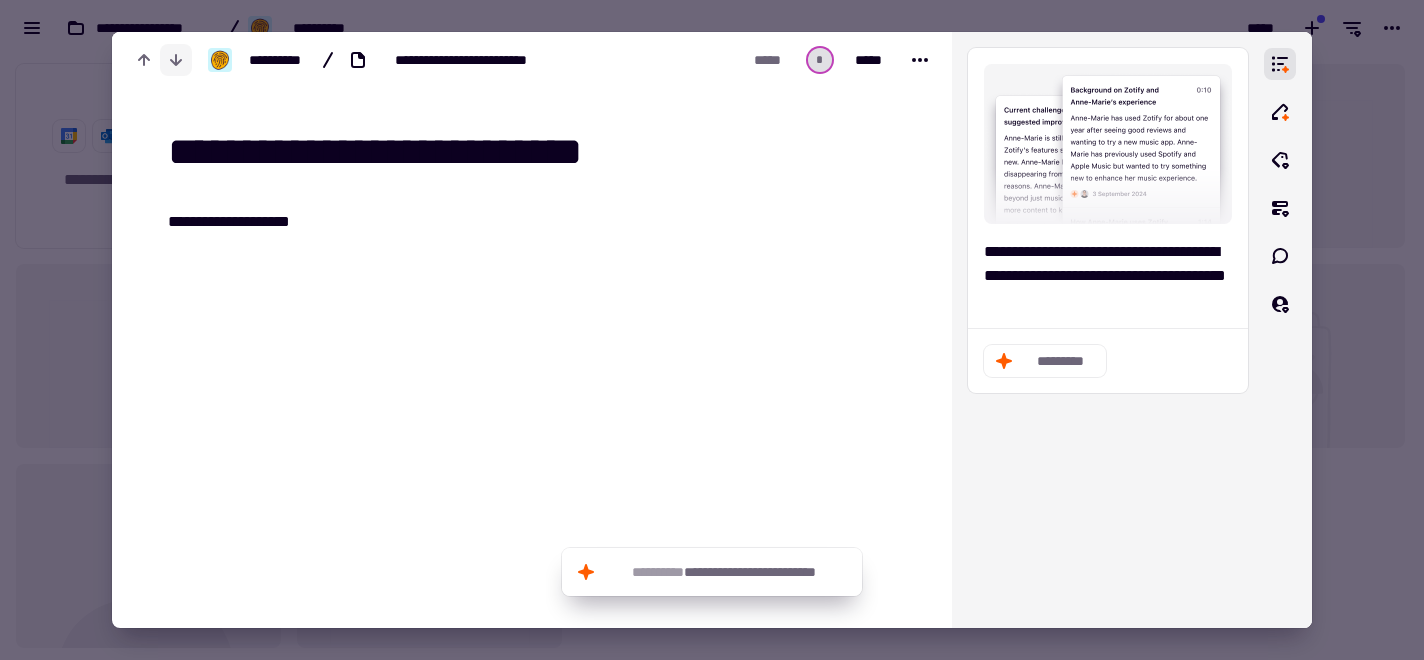 click 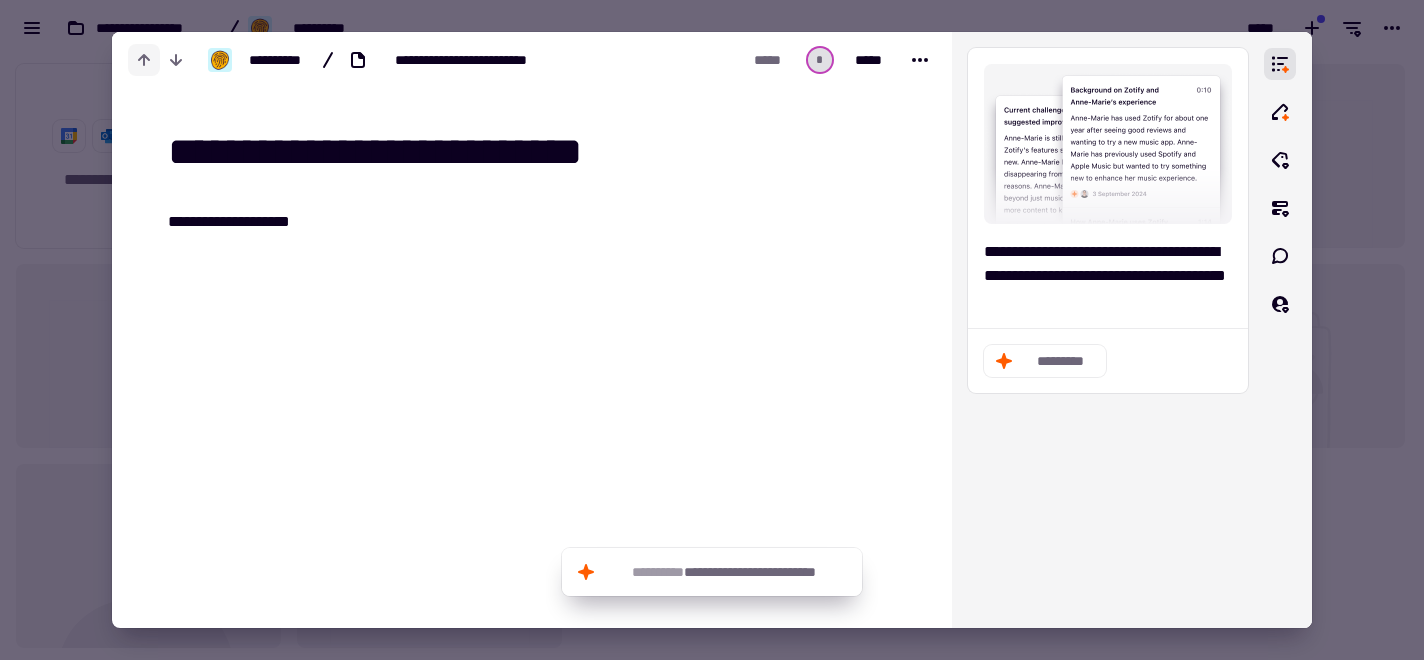 click 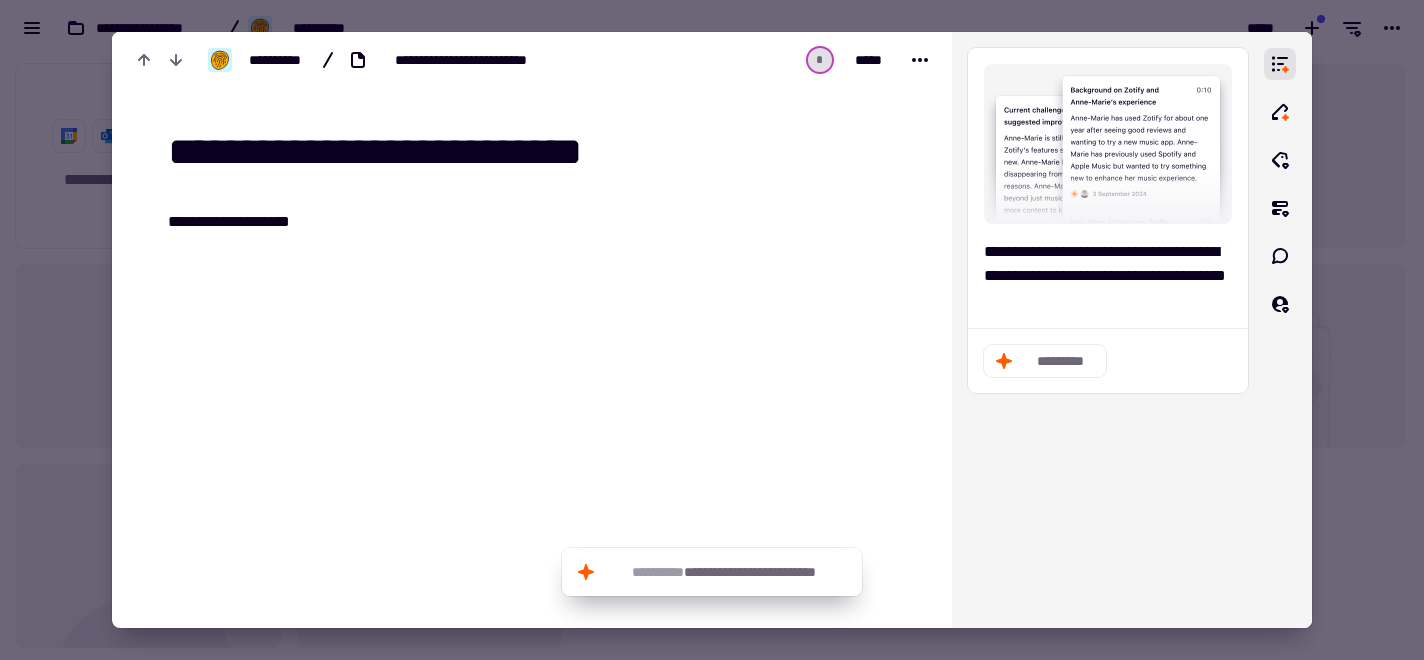 click at bounding box center (712, 330) 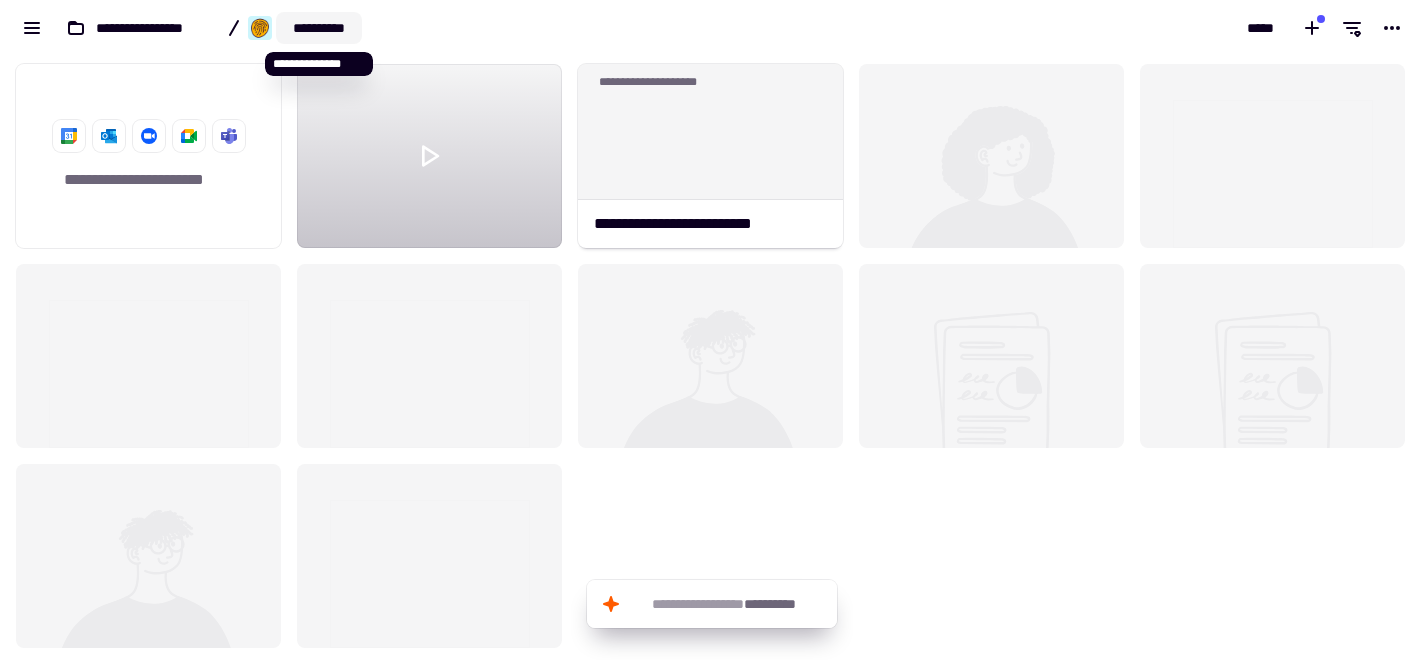 click on "**********" 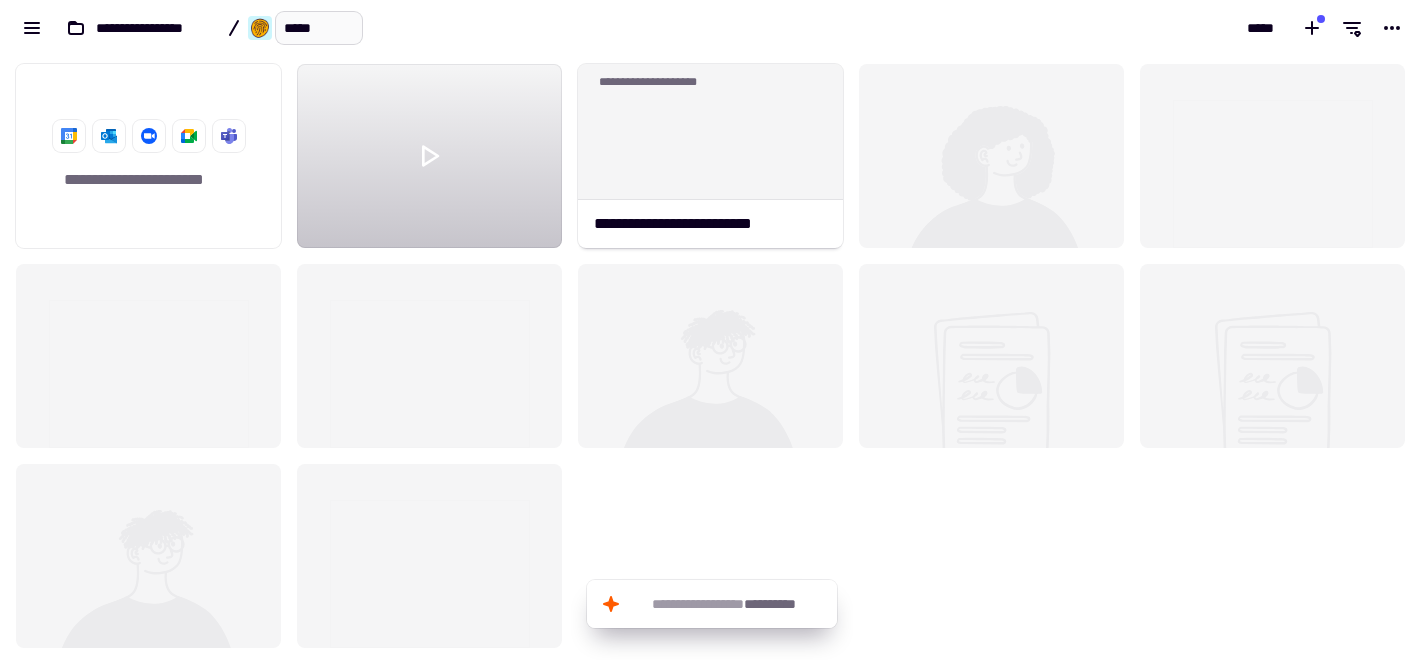 type on "******" 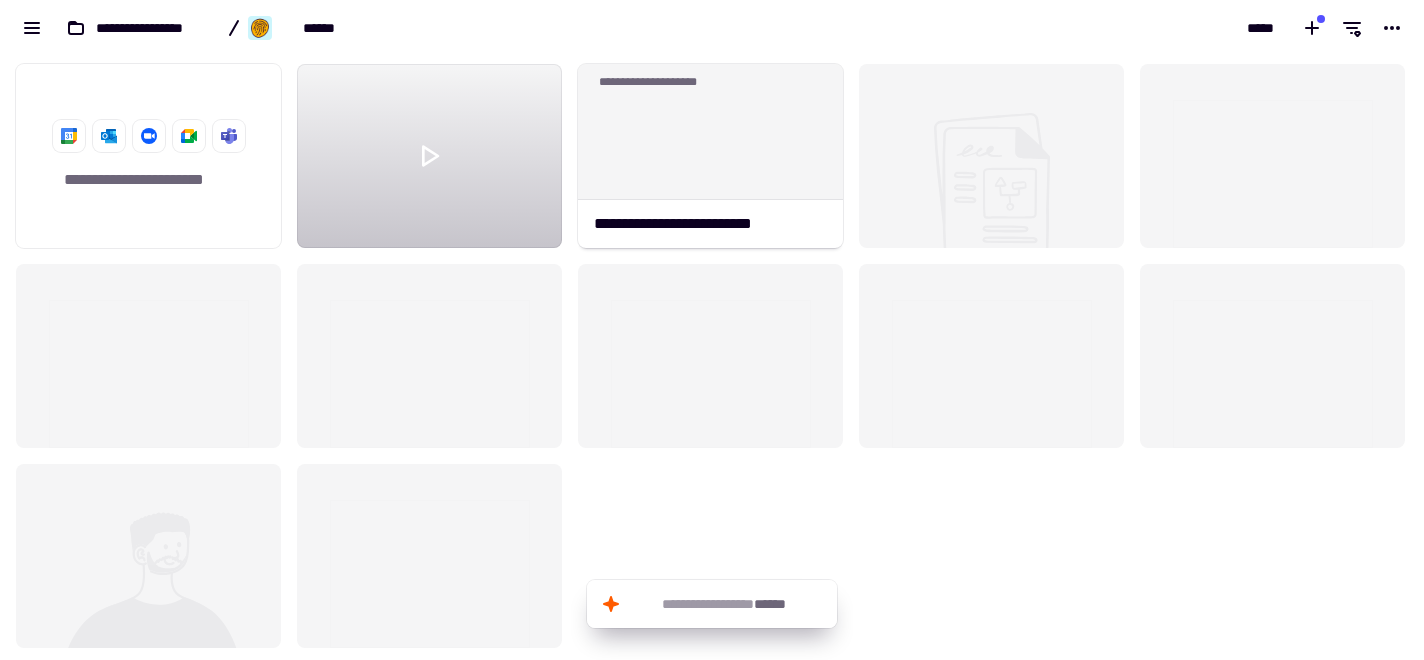 click on "**********" at bounding box center [356, 28] 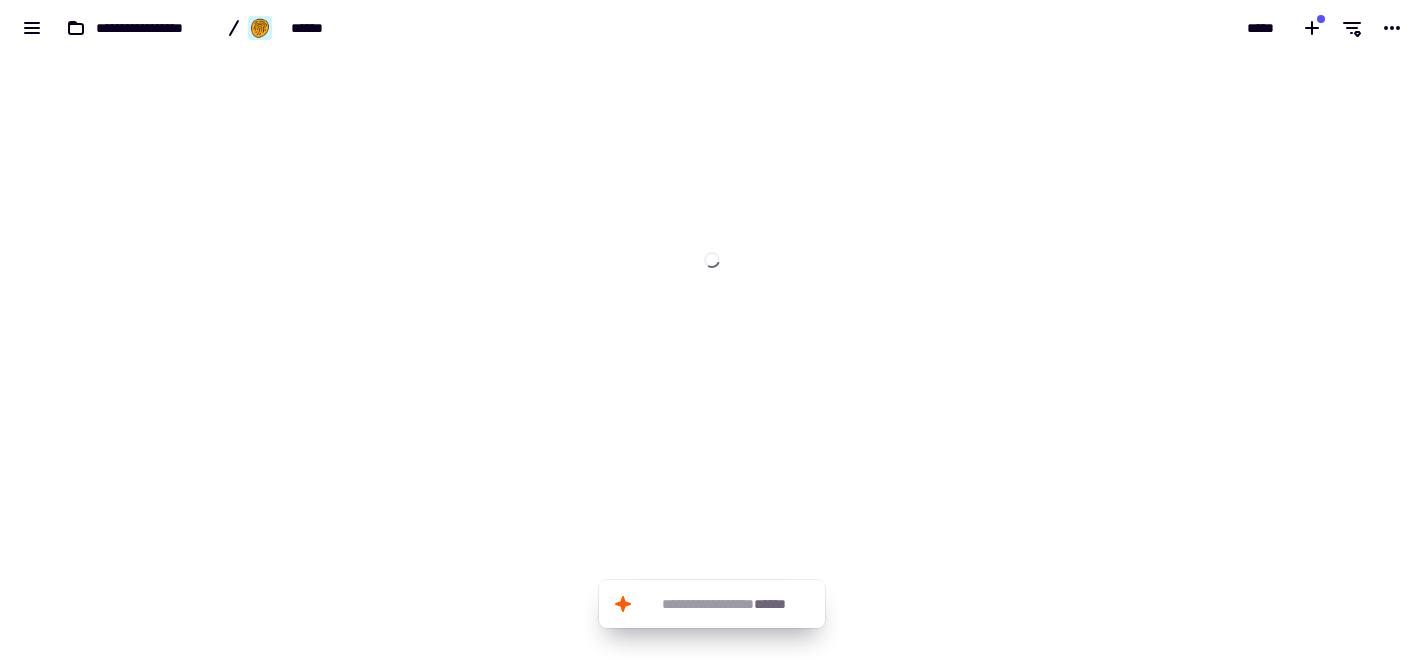scroll, scrollTop: 0, scrollLeft: 0, axis: both 